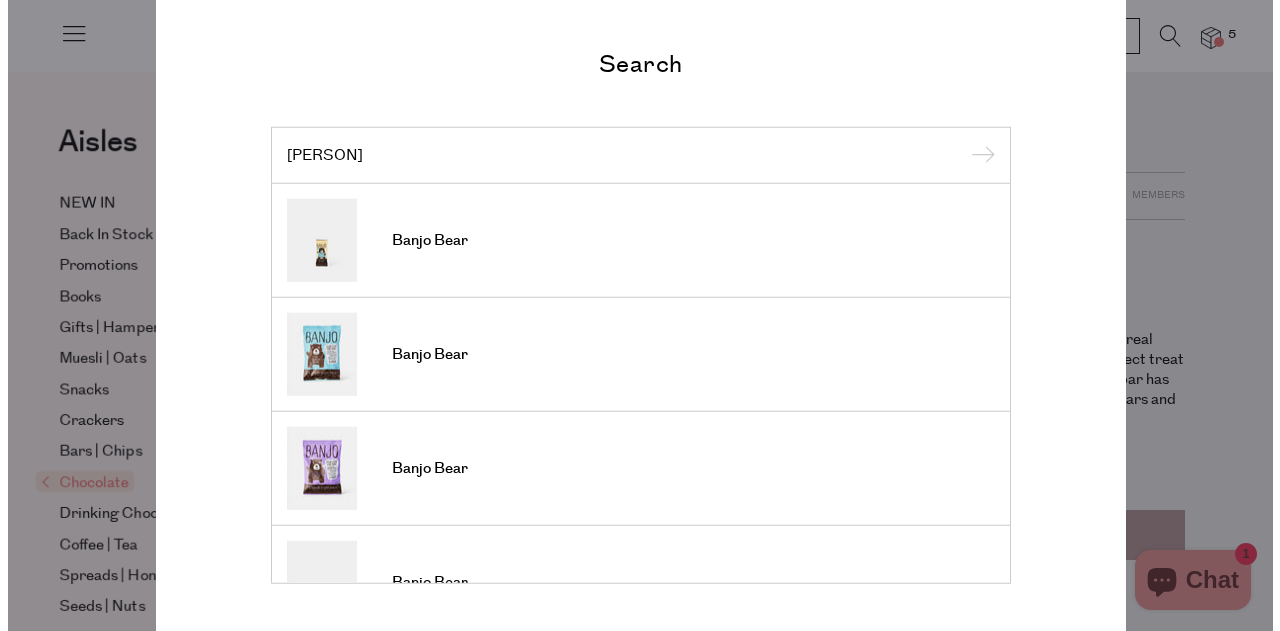 scroll, scrollTop: 0, scrollLeft: 0, axis: both 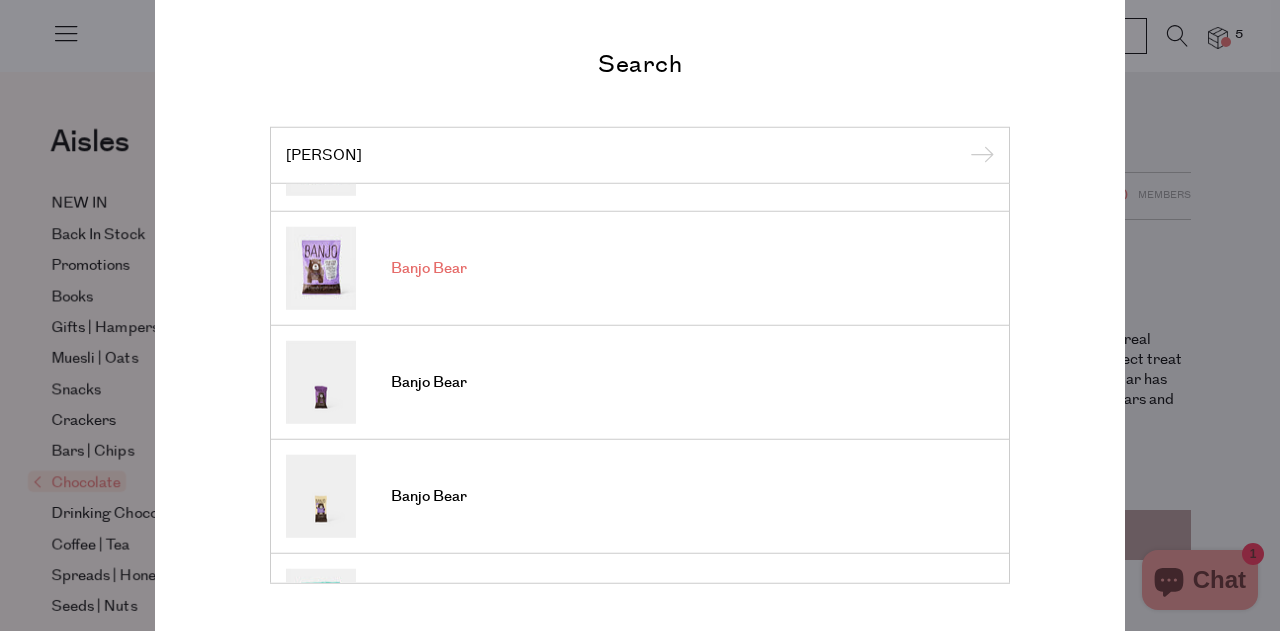 type on "banjo bear" 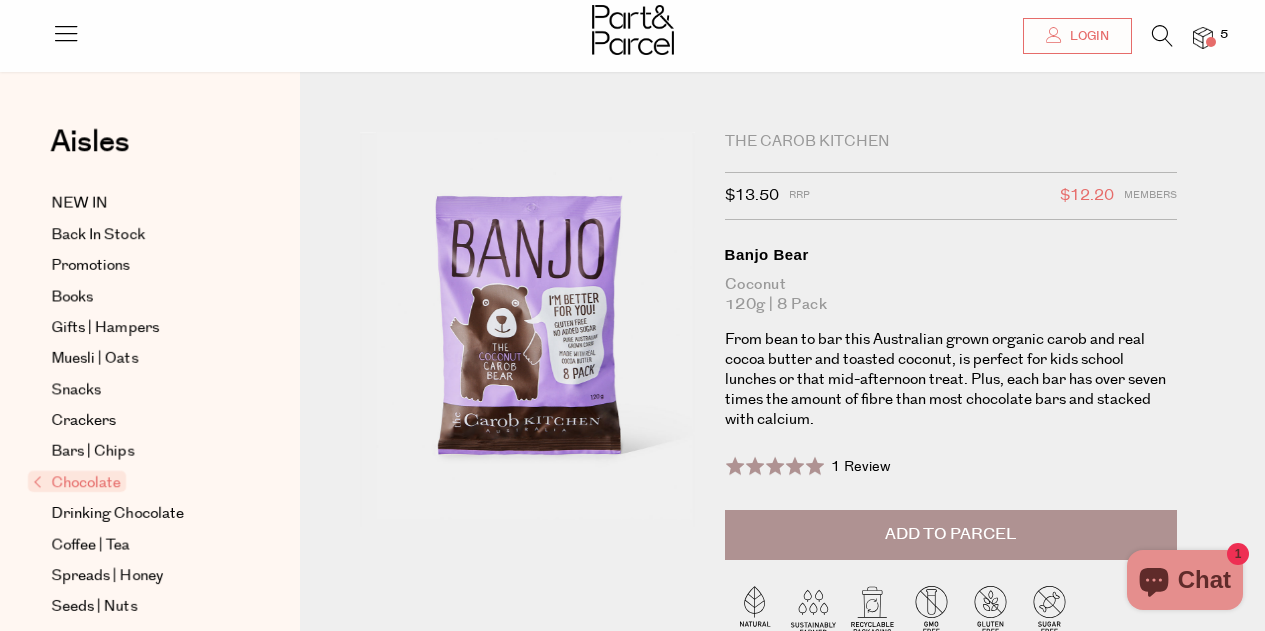 scroll, scrollTop: 0, scrollLeft: 0, axis: both 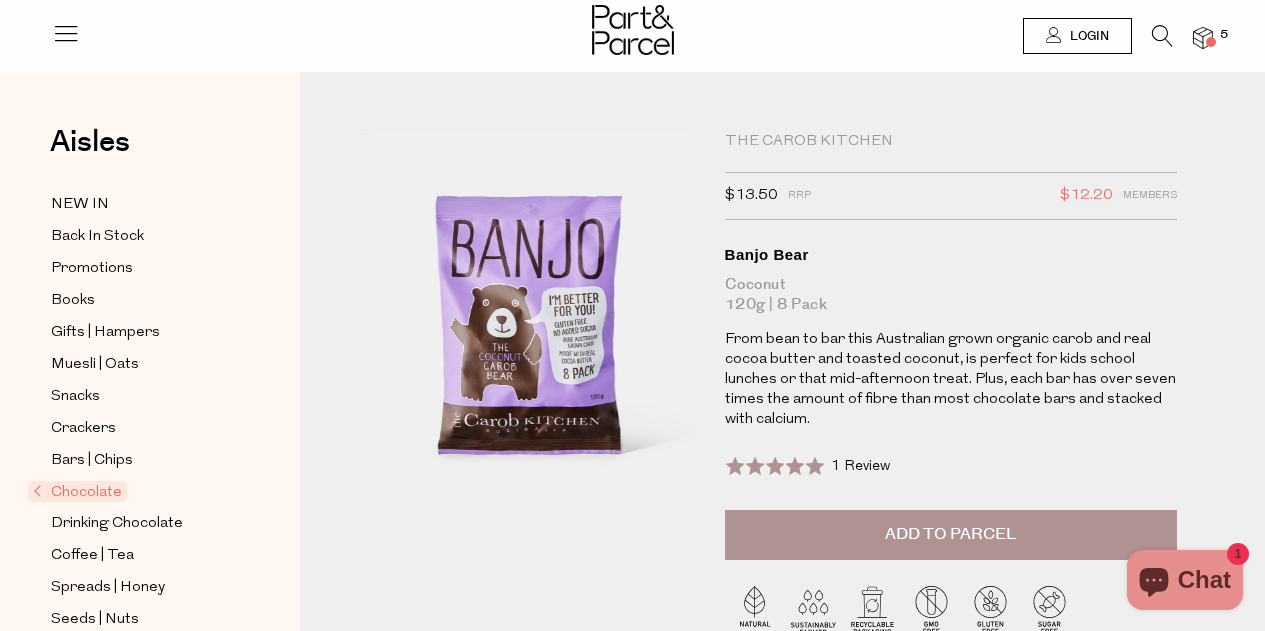 click at bounding box center [1162, 36] 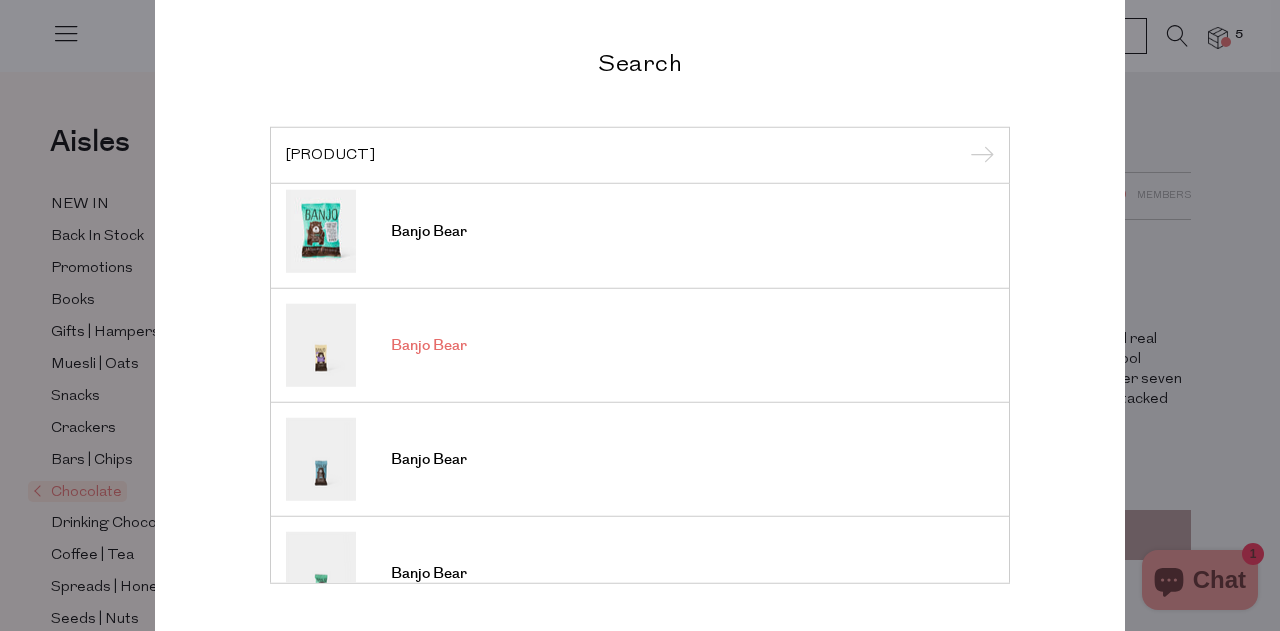 scroll, scrollTop: 512, scrollLeft: 0, axis: vertical 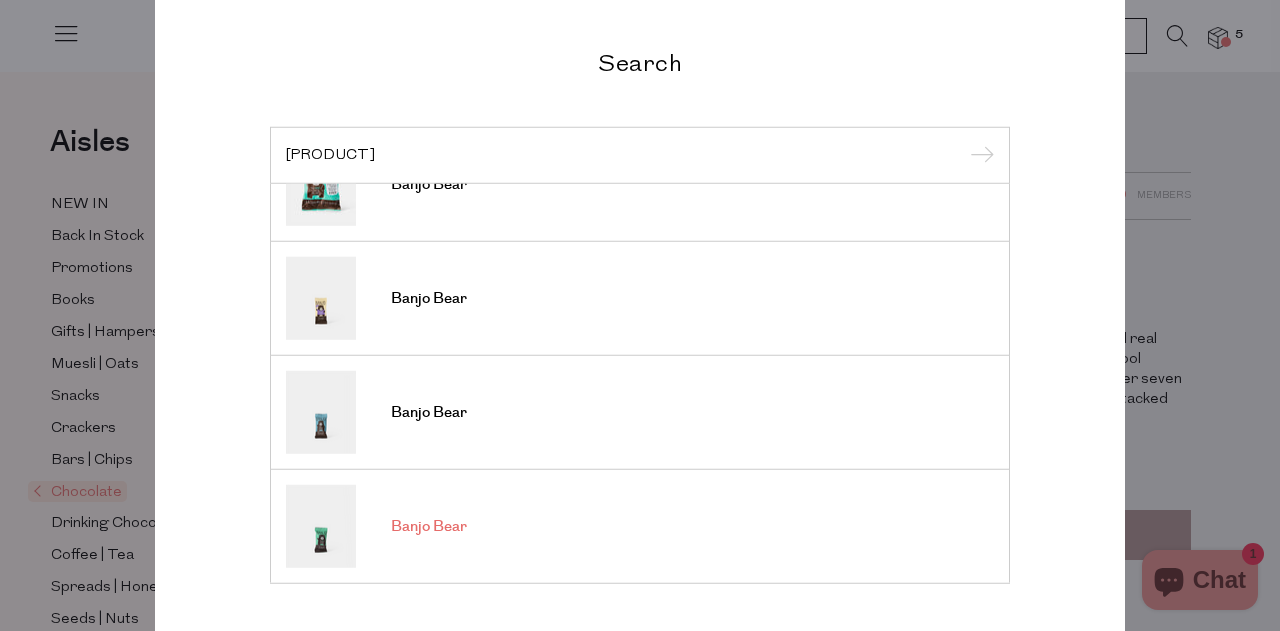 type on "banjo" 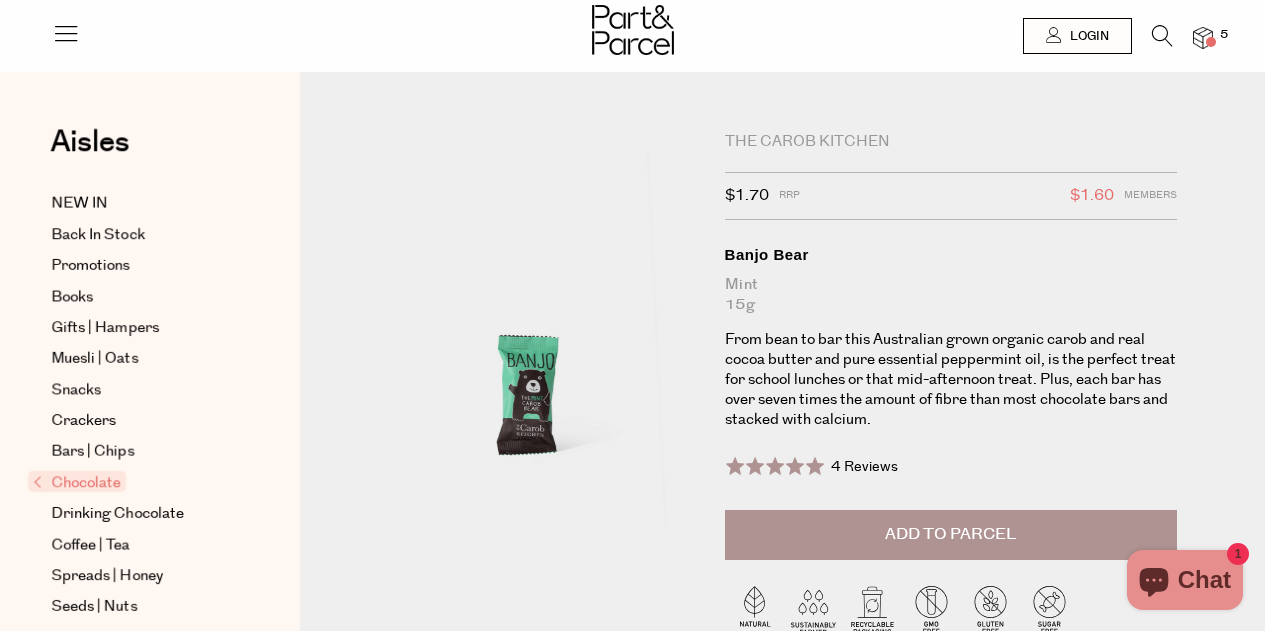scroll, scrollTop: 0, scrollLeft: 0, axis: both 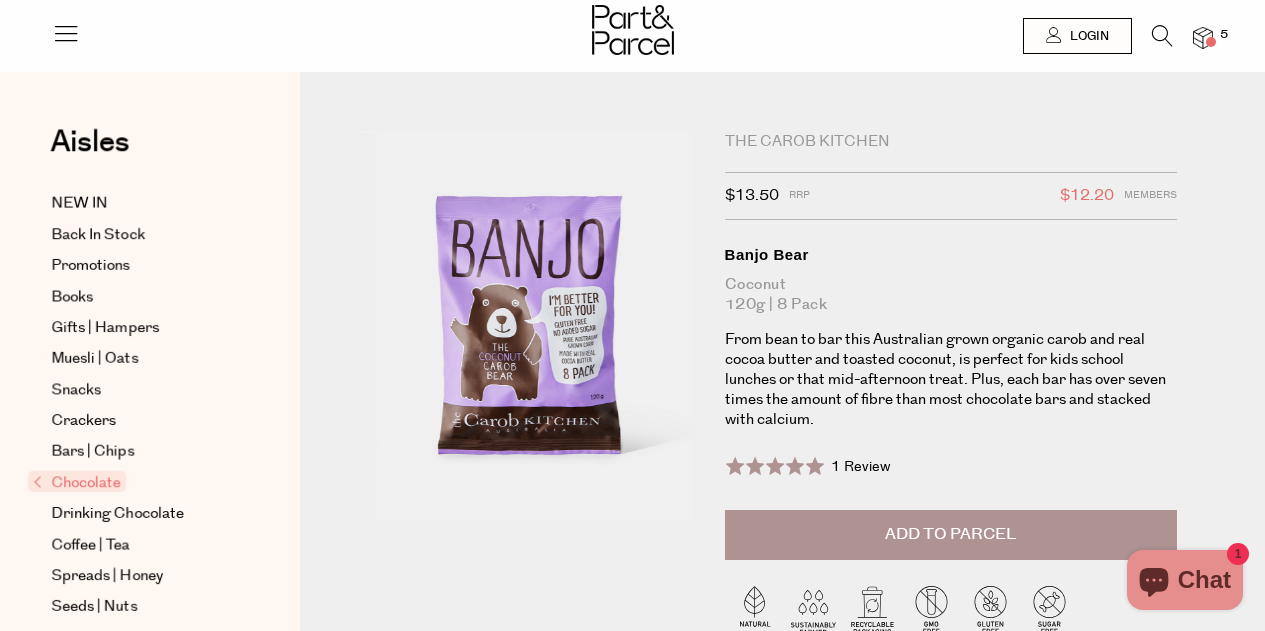 click at bounding box center [1162, 36] 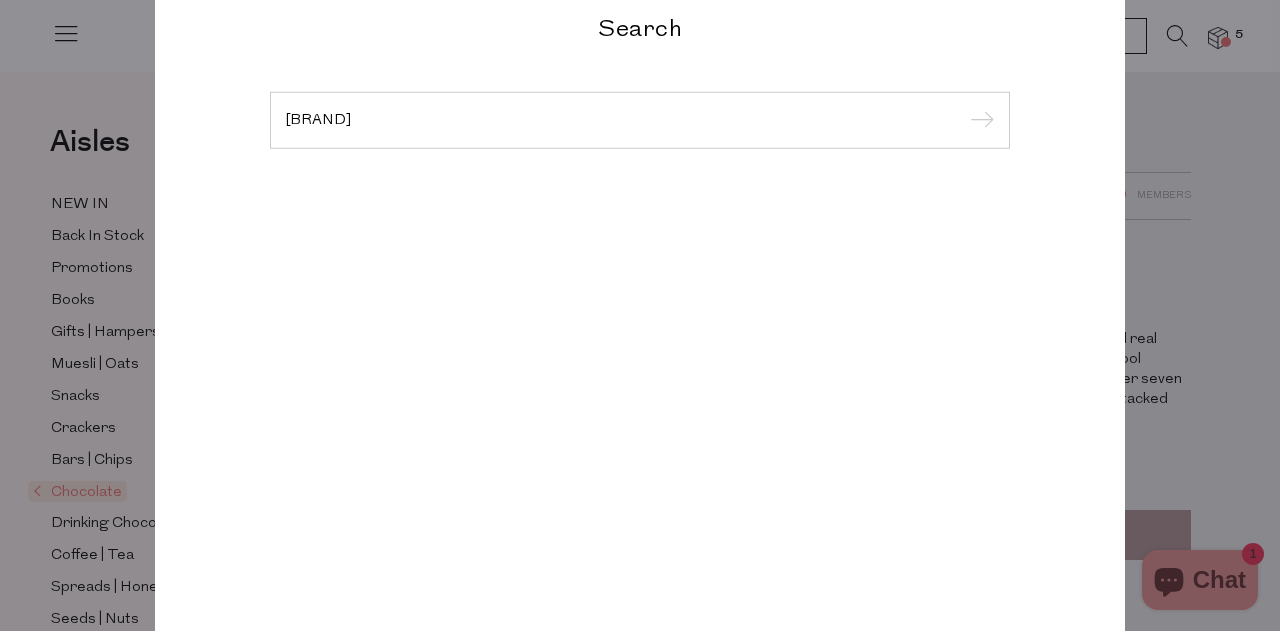 type on "[PRODUCT]" 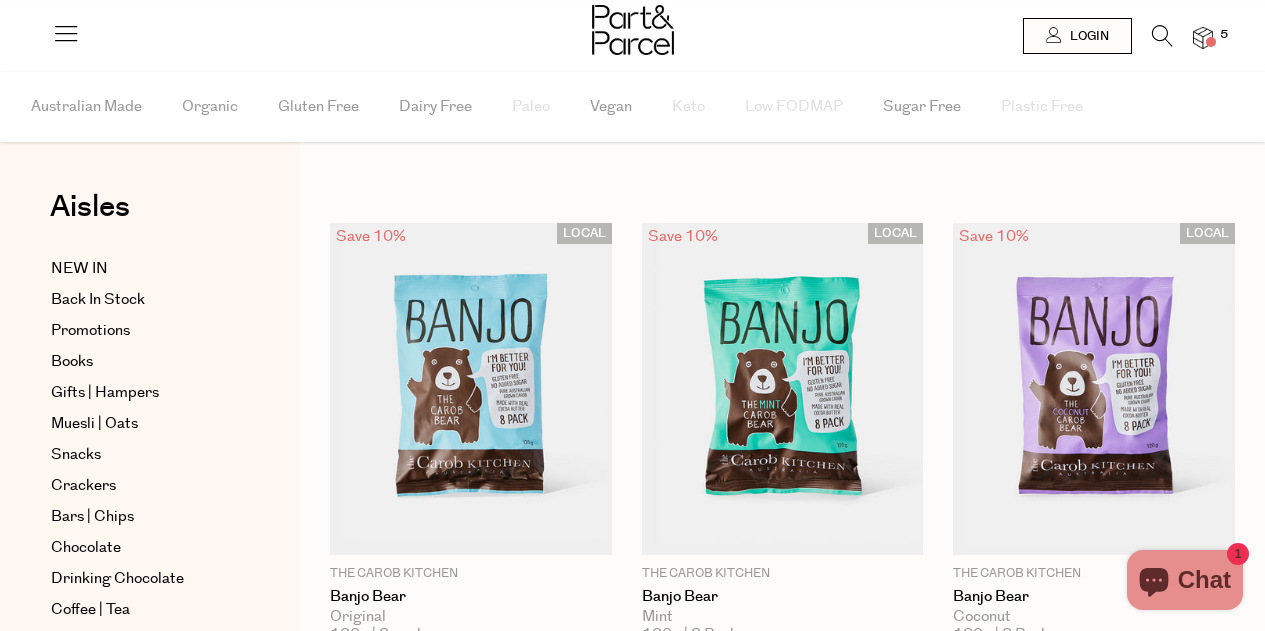 scroll, scrollTop: 0, scrollLeft: 0, axis: both 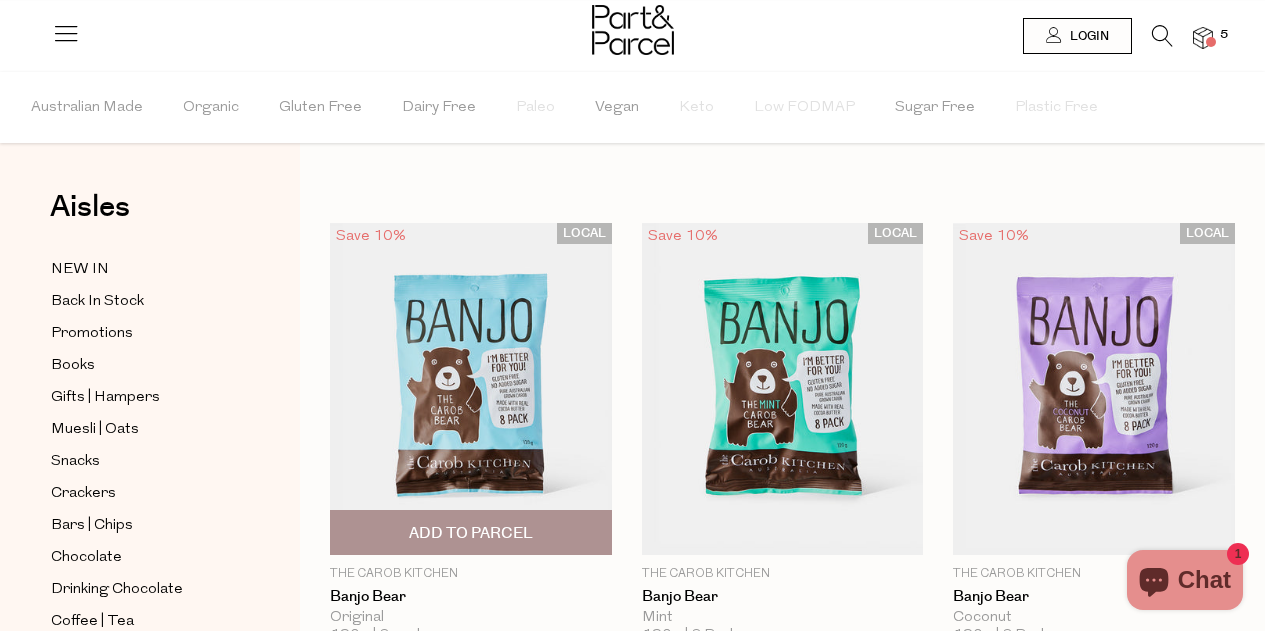 click at bounding box center [471, 389] 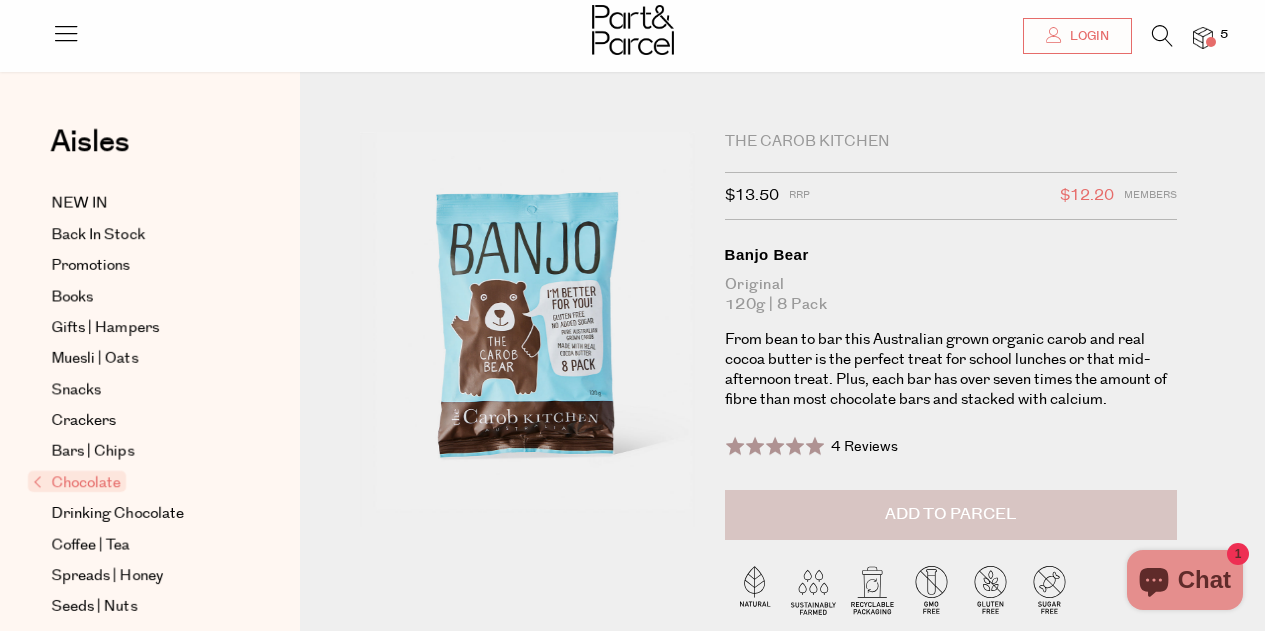 scroll, scrollTop: 200, scrollLeft: 0, axis: vertical 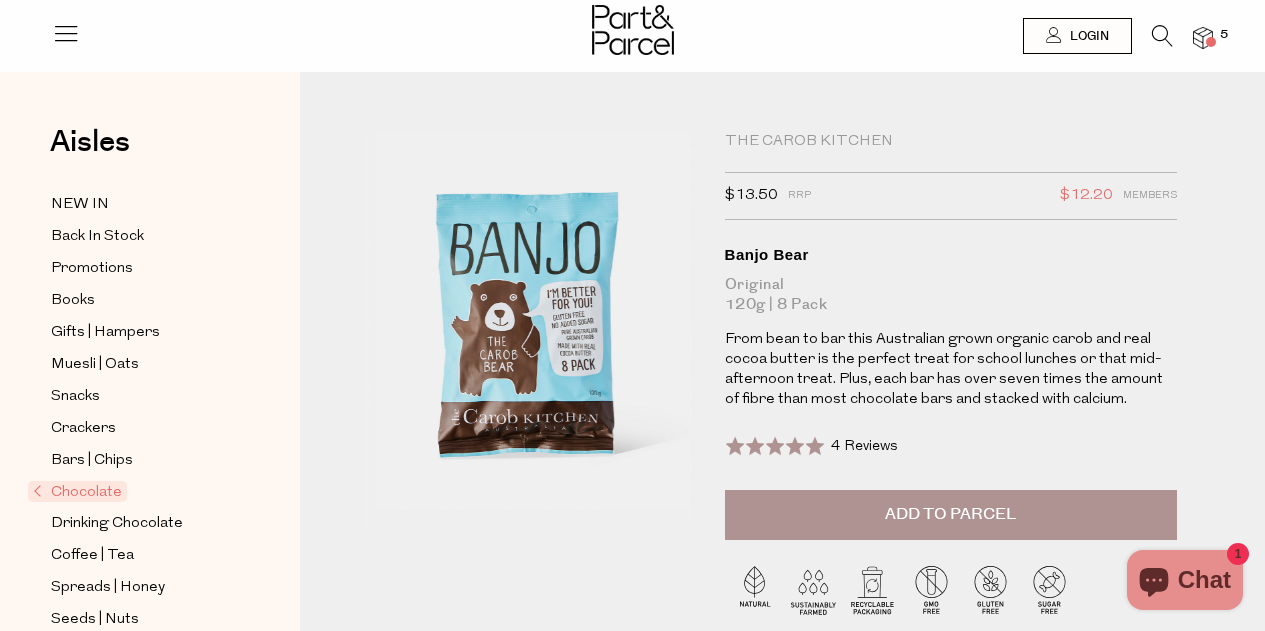 click on "Add to Parcel" at bounding box center (950, 514) 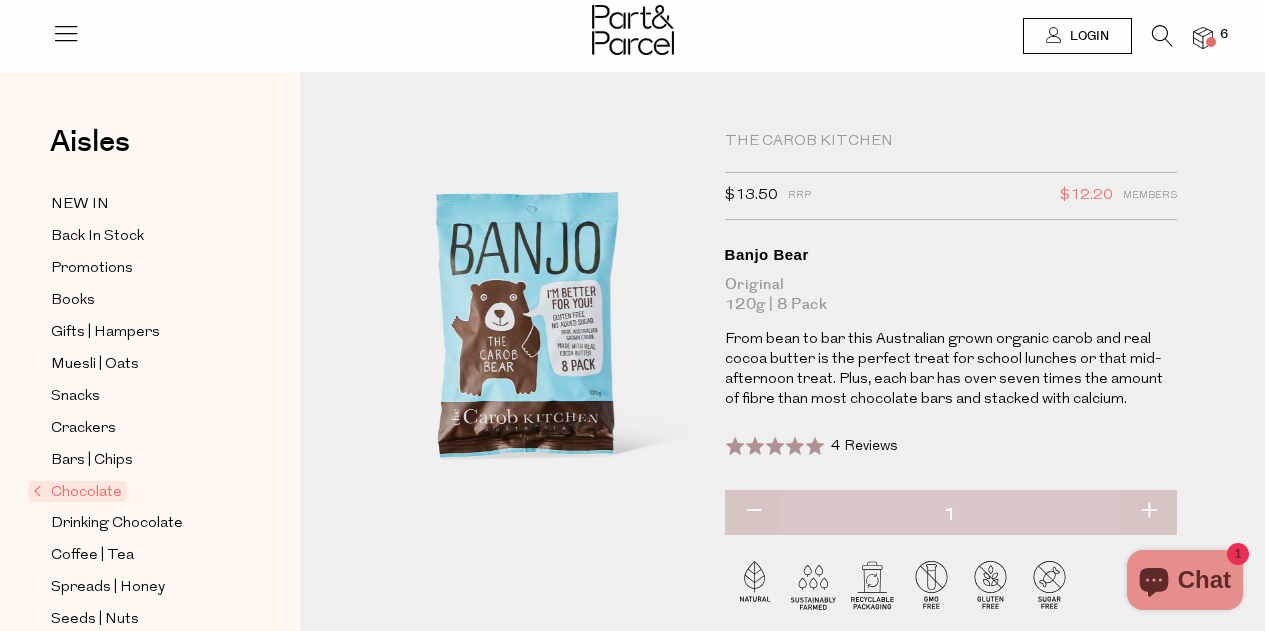 click at bounding box center [1162, 36] 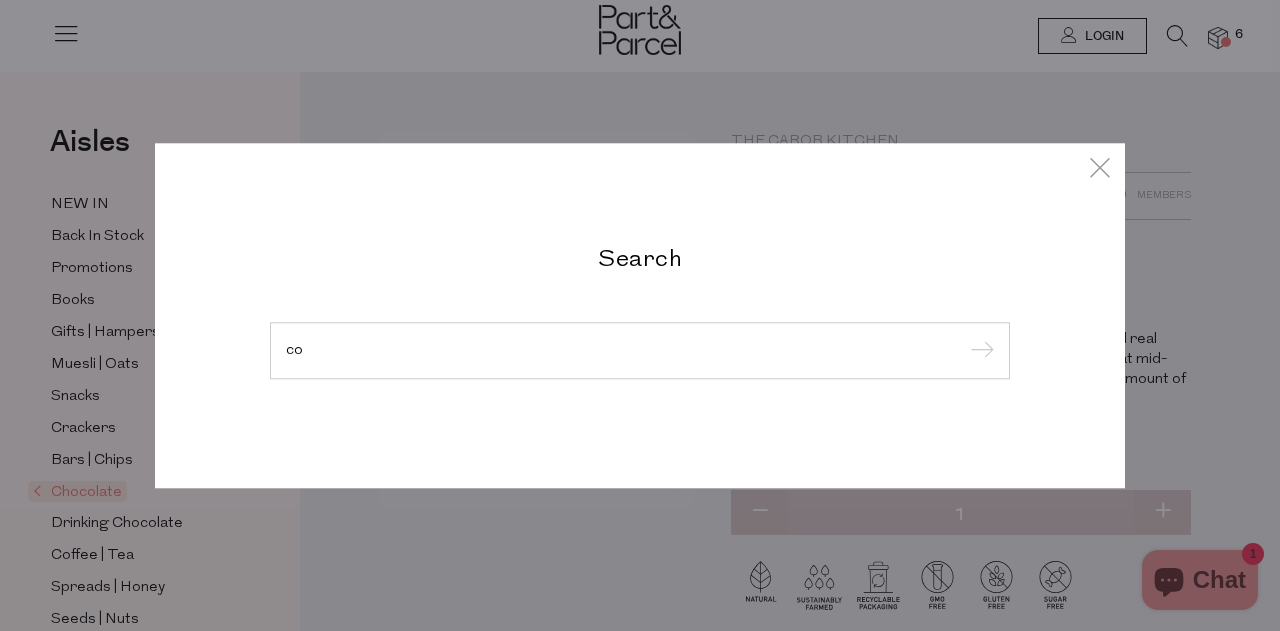 type on "c" 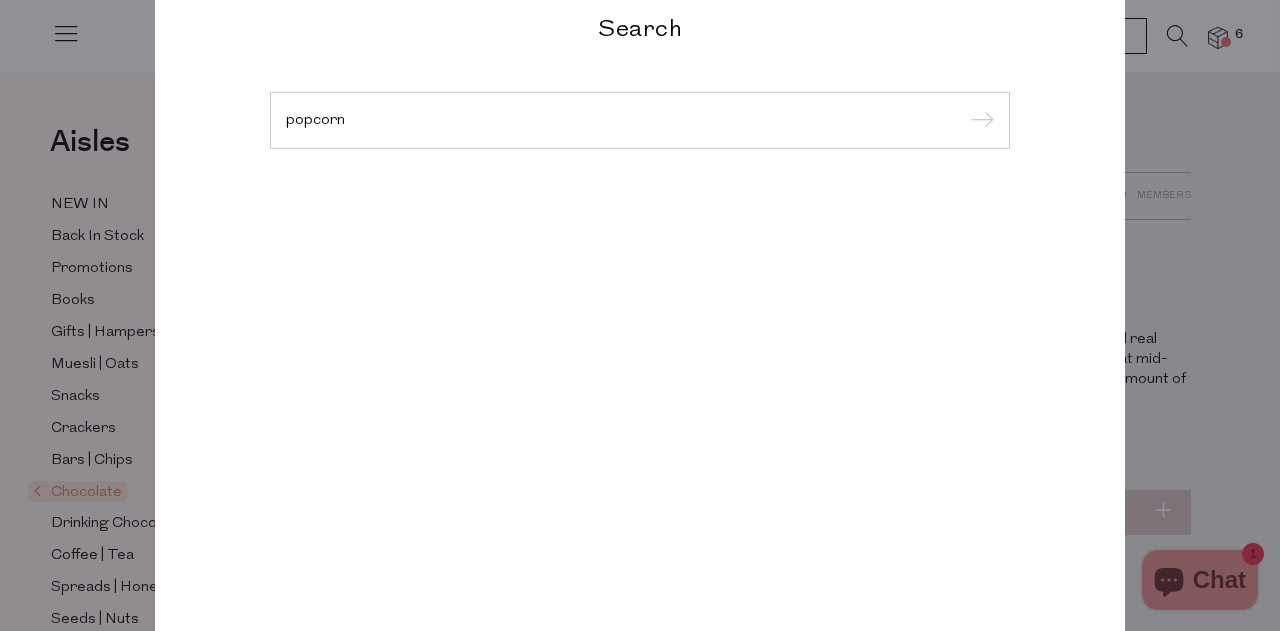 type on "popcorn" 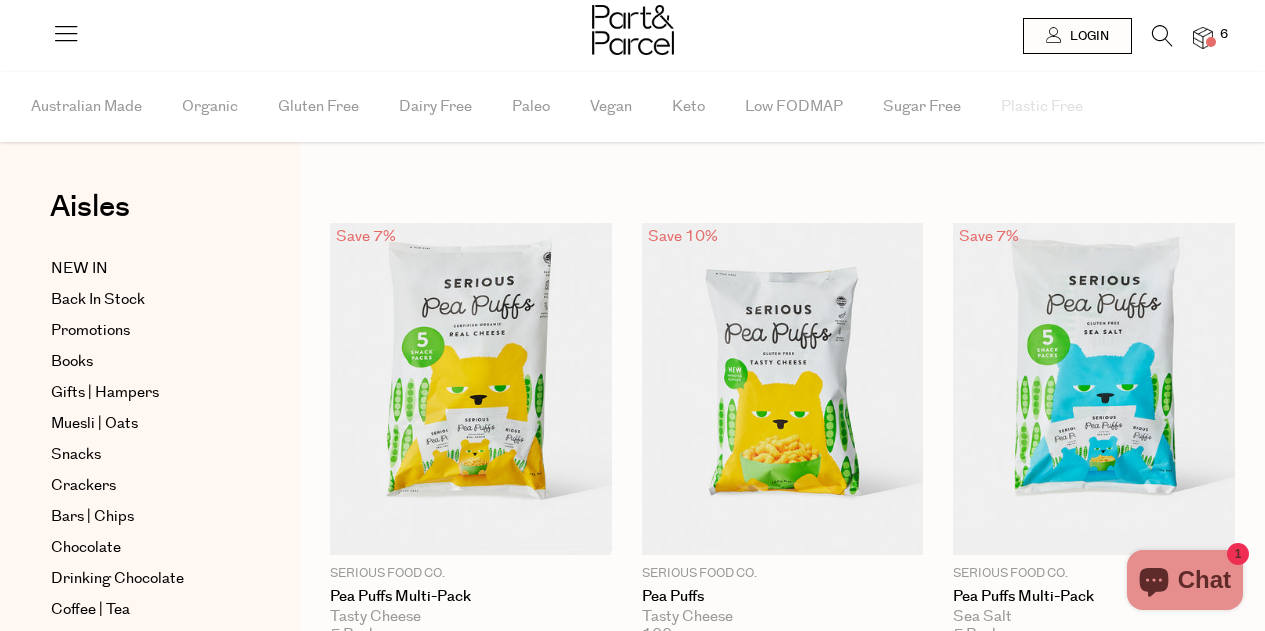 scroll, scrollTop: 0, scrollLeft: 0, axis: both 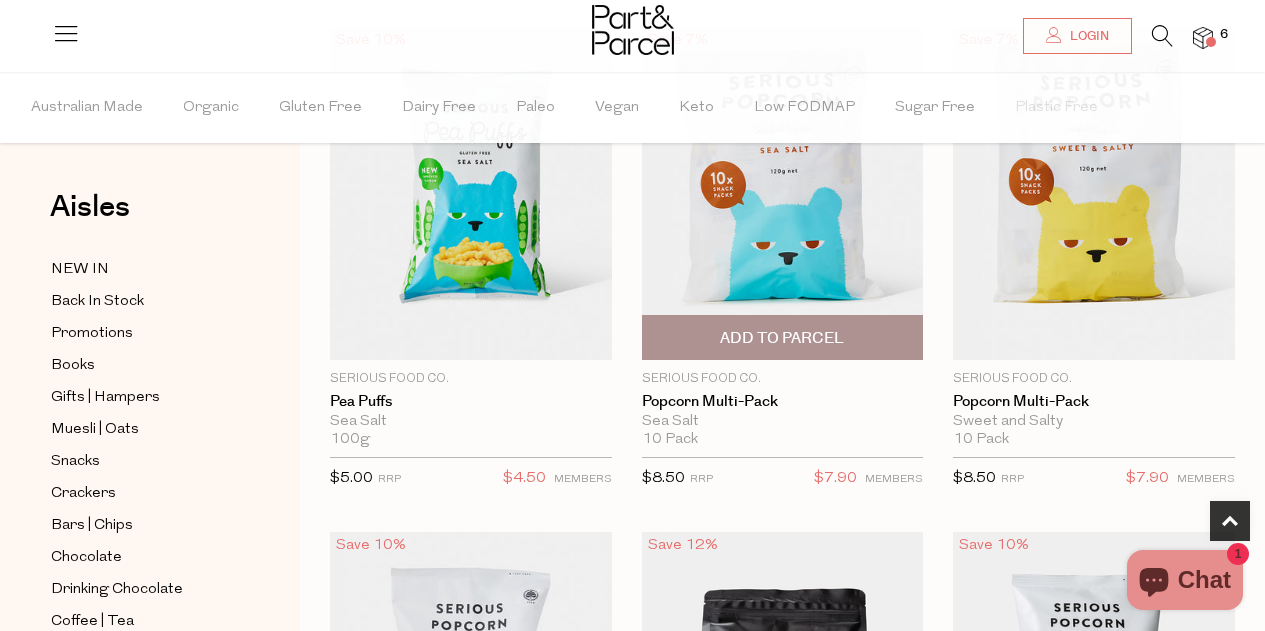 click on "Add To Parcel" at bounding box center (782, 338) 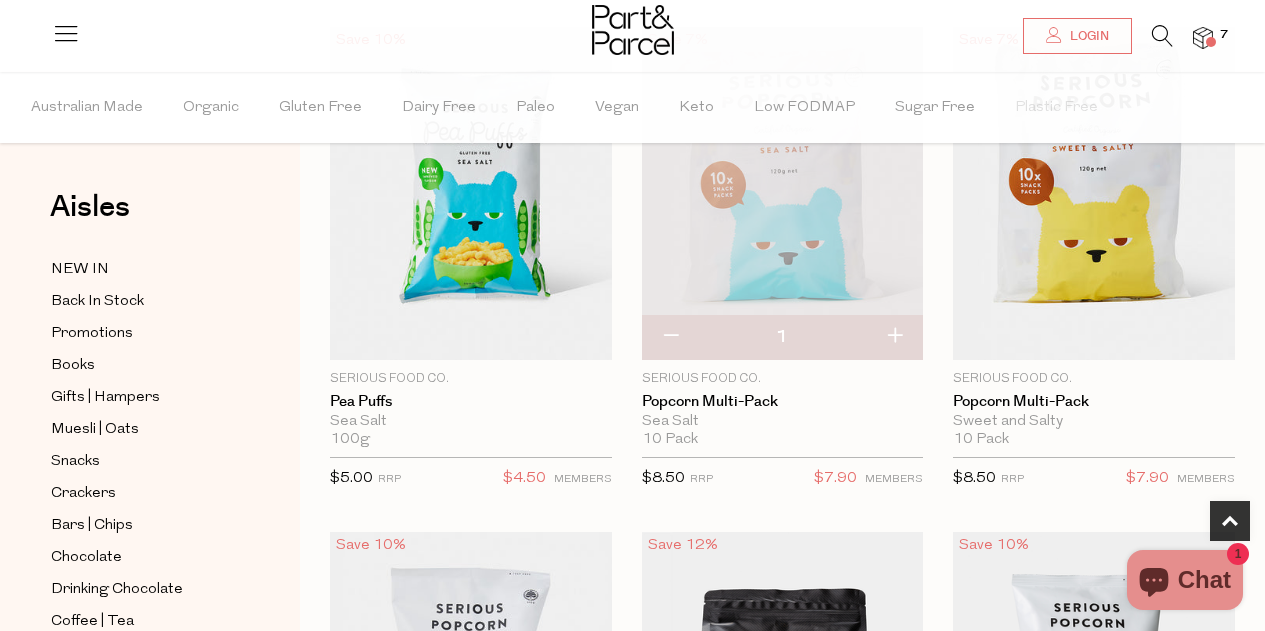click at bounding box center (894, 337) 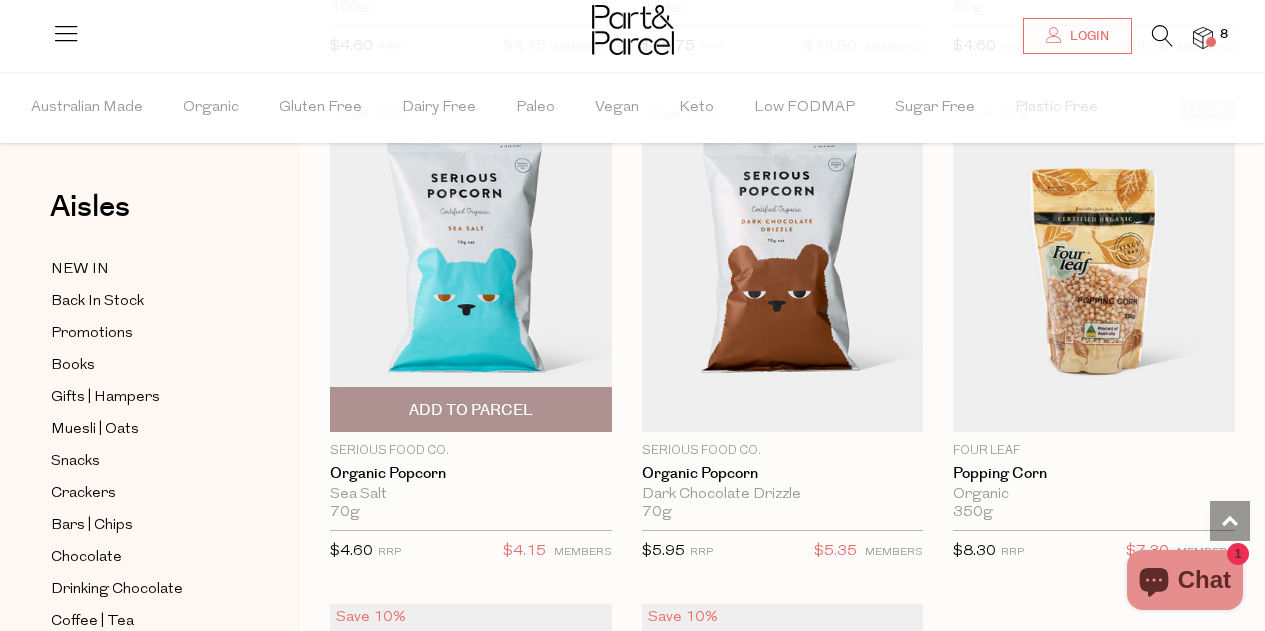 scroll, scrollTop: 1600, scrollLeft: 0, axis: vertical 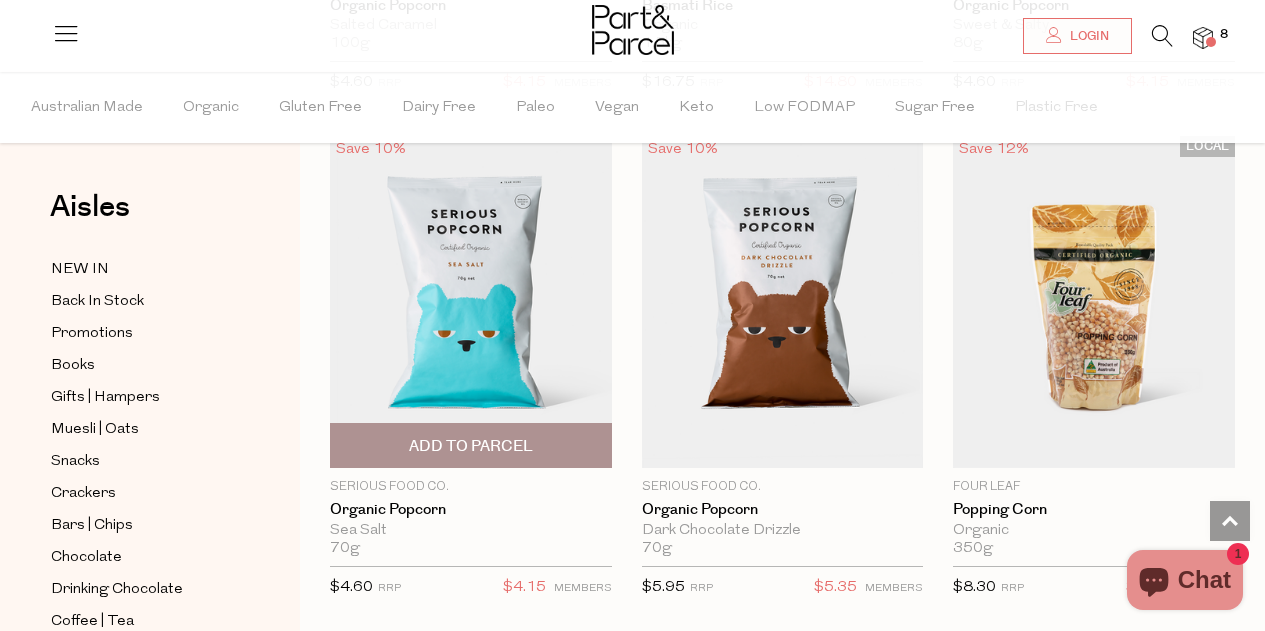 click on "Add To Parcel" at bounding box center [471, 446] 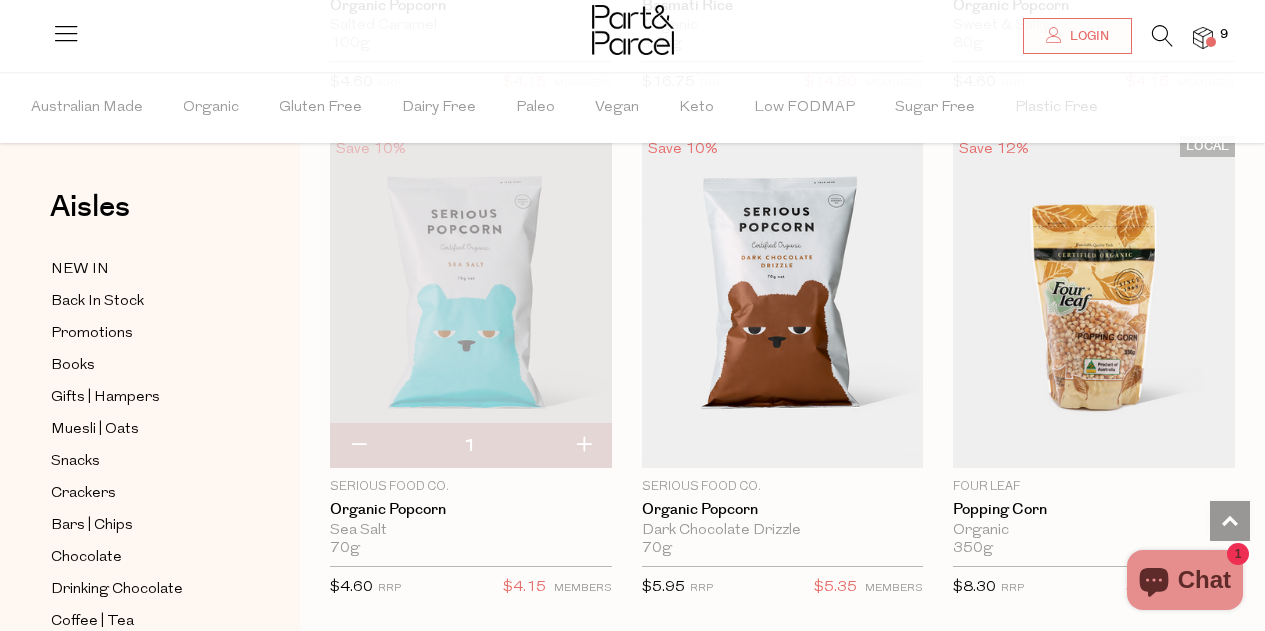 click at bounding box center (583, 446) 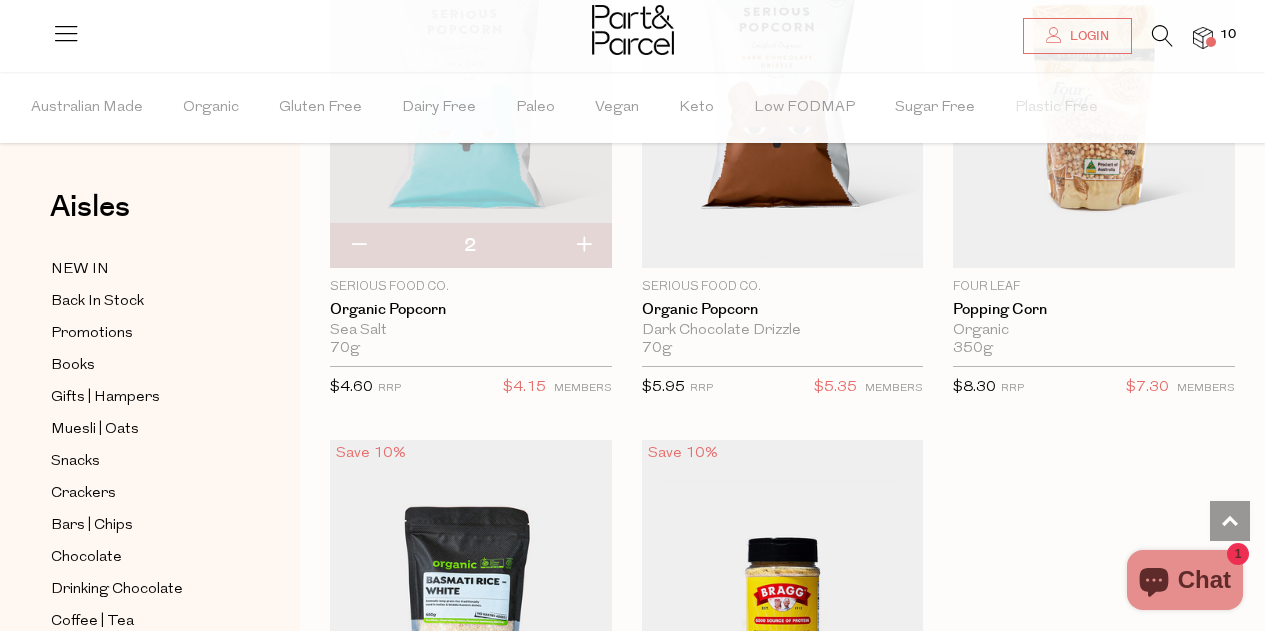 scroll, scrollTop: 2100, scrollLeft: 0, axis: vertical 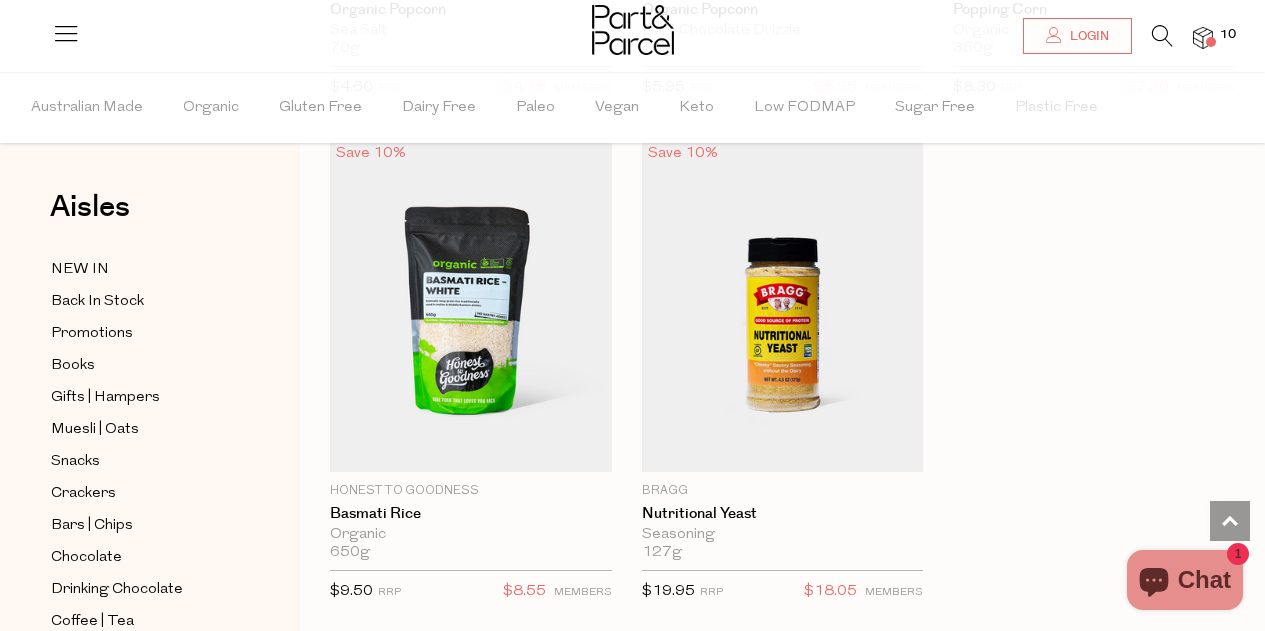 click at bounding box center (1162, 36) 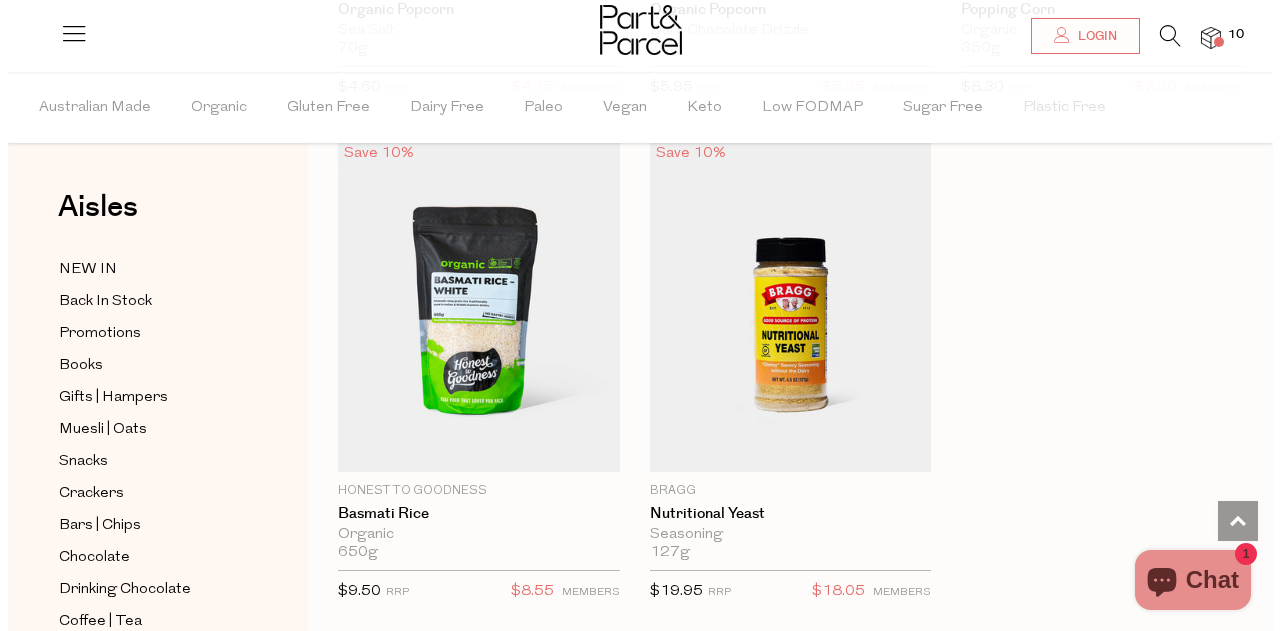 scroll, scrollTop: 2124, scrollLeft: 0, axis: vertical 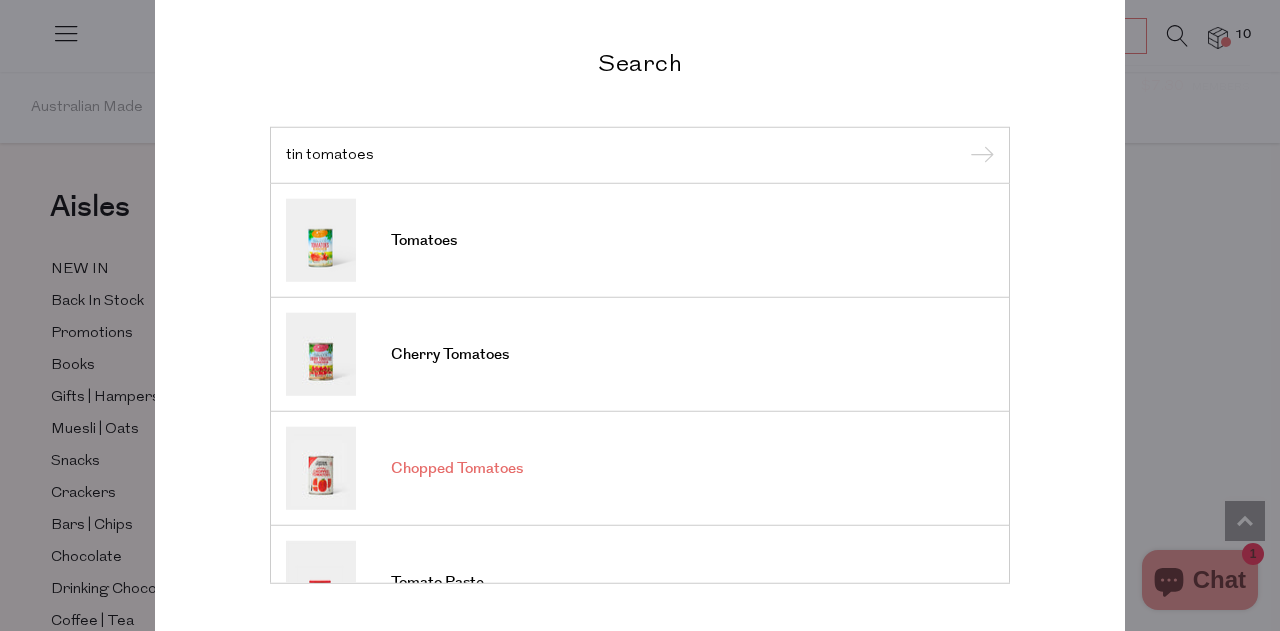 type on "tin tomatoes" 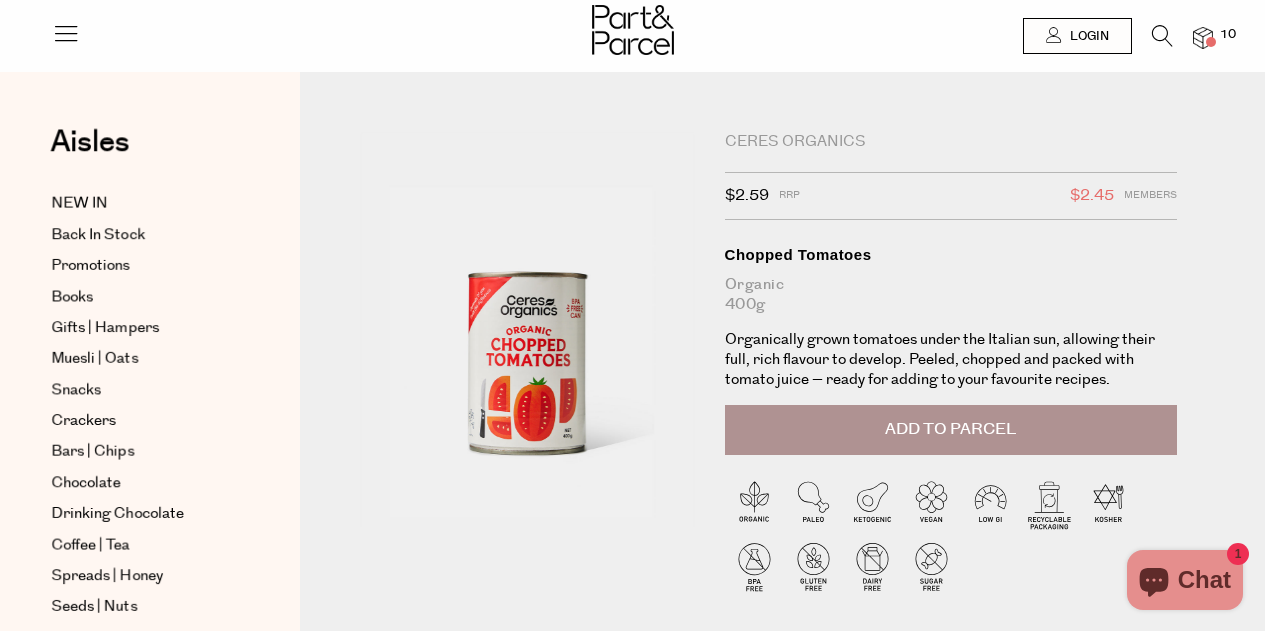 scroll, scrollTop: 0, scrollLeft: 0, axis: both 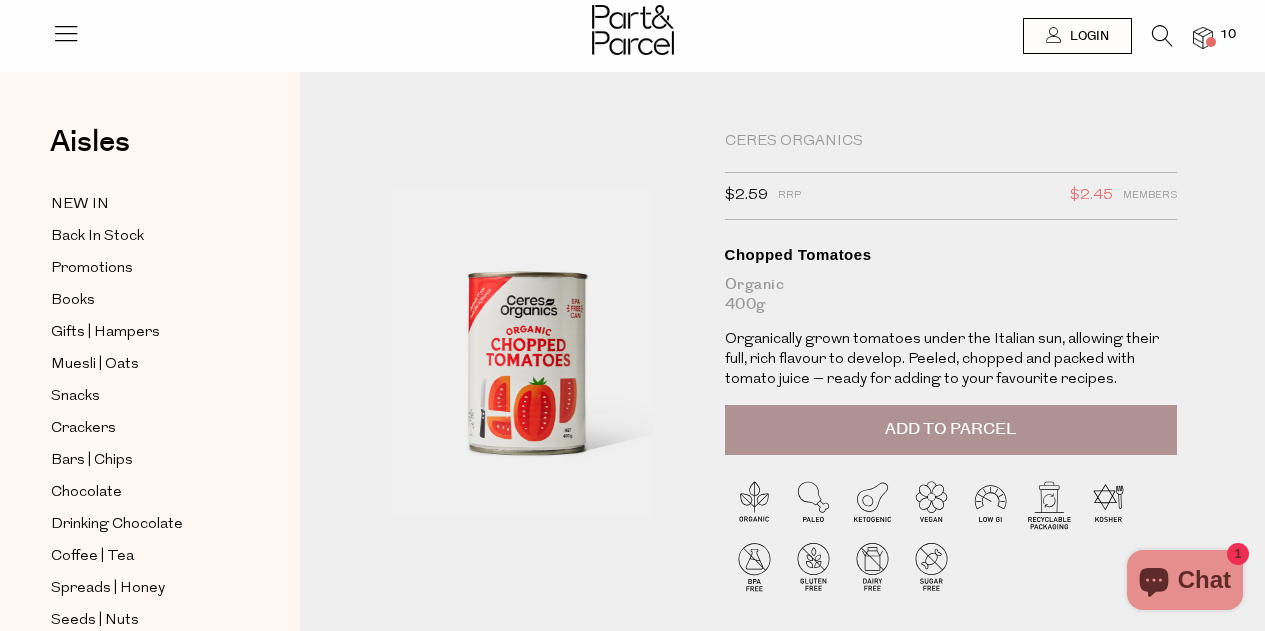 click at bounding box center (1162, 36) 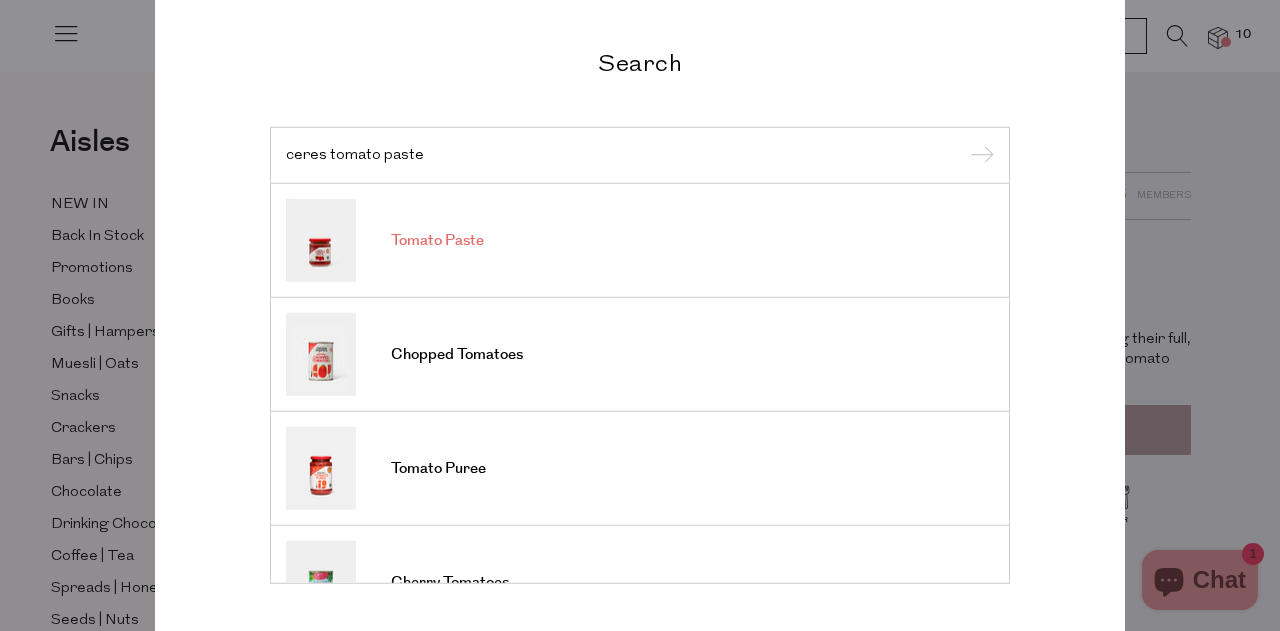 type on "ceres tomato paste" 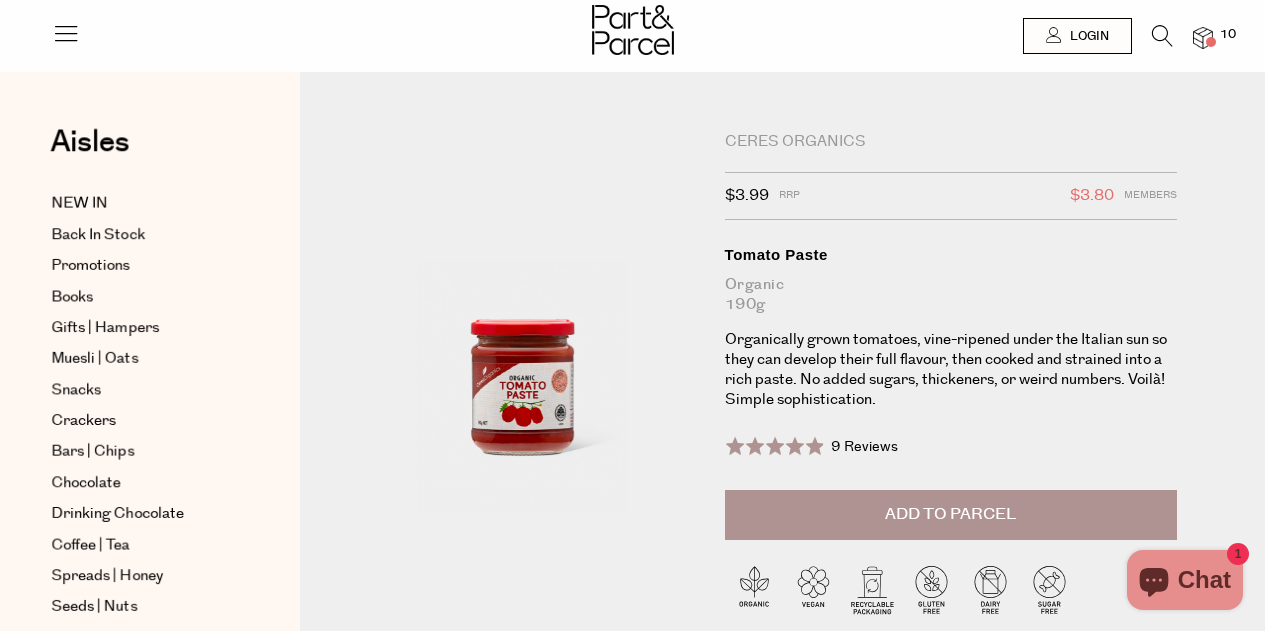 scroll, scrollTop: 0, scrollLeft: 0, axis: both 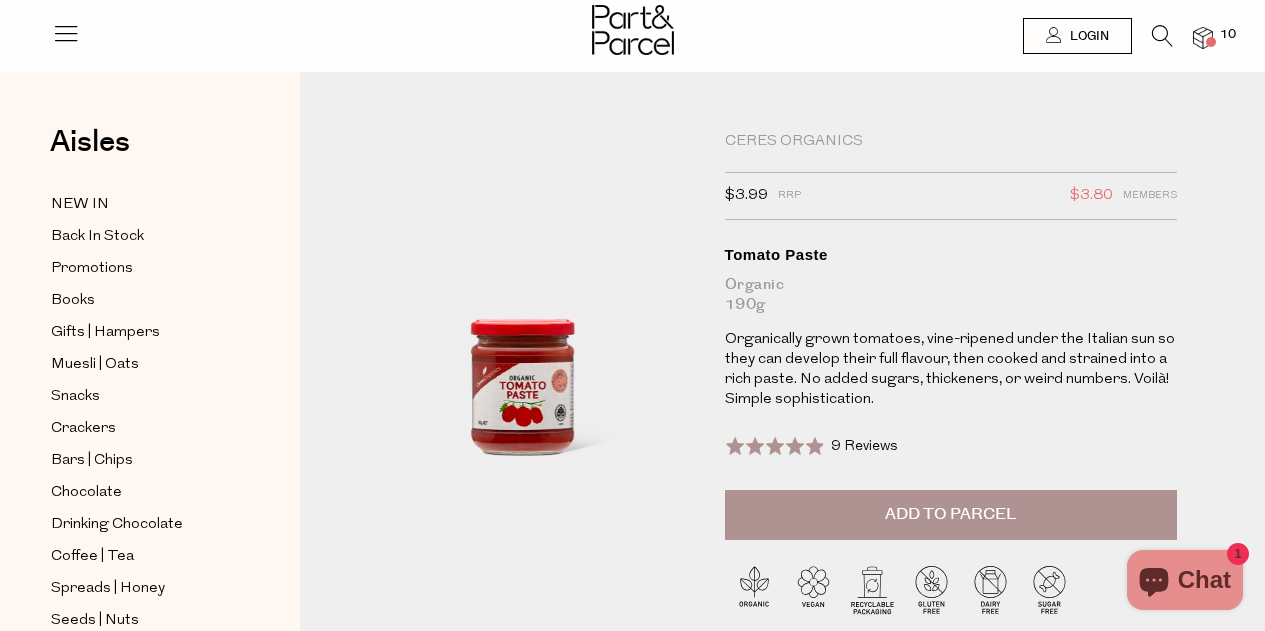 click at bounding box center [1162, 36] 